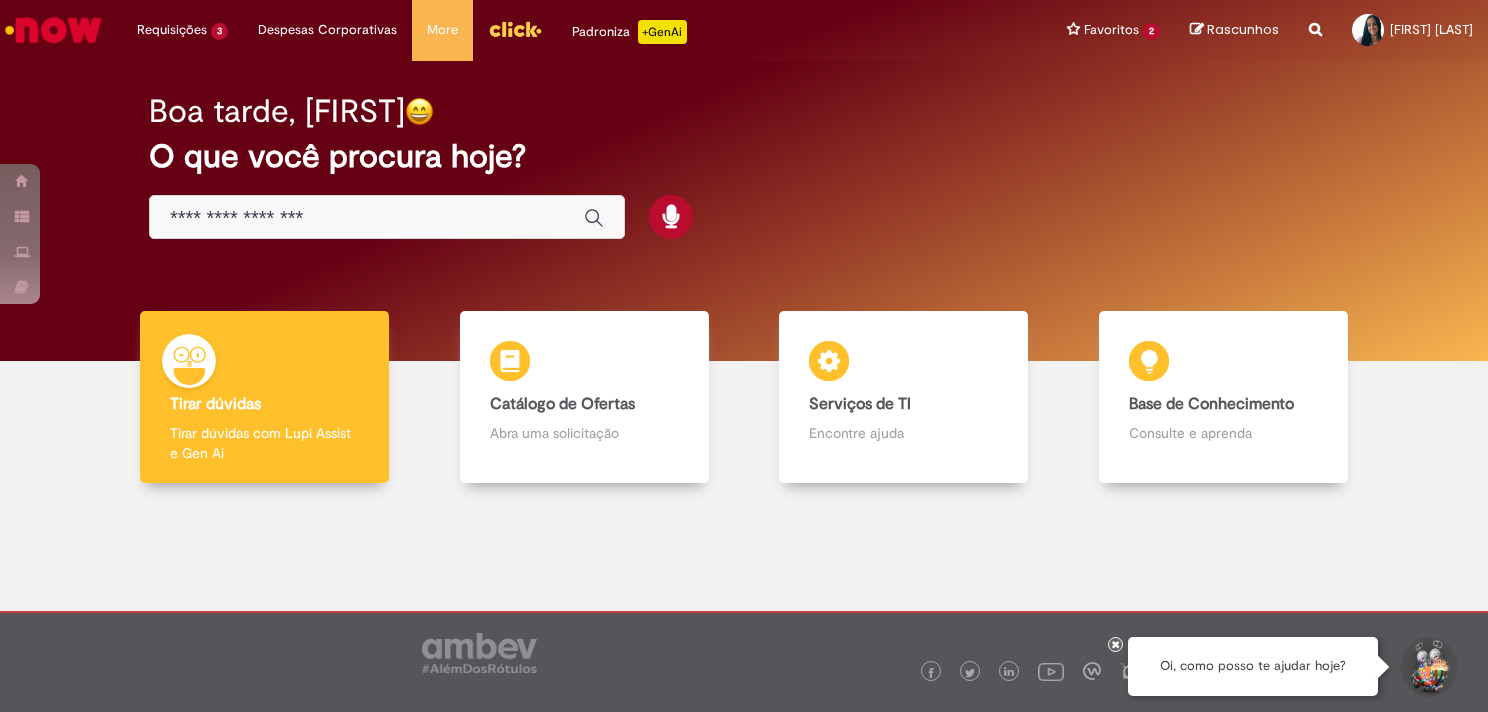 scroll, scrollTop: 0, scrollLeft: 0, axis: both 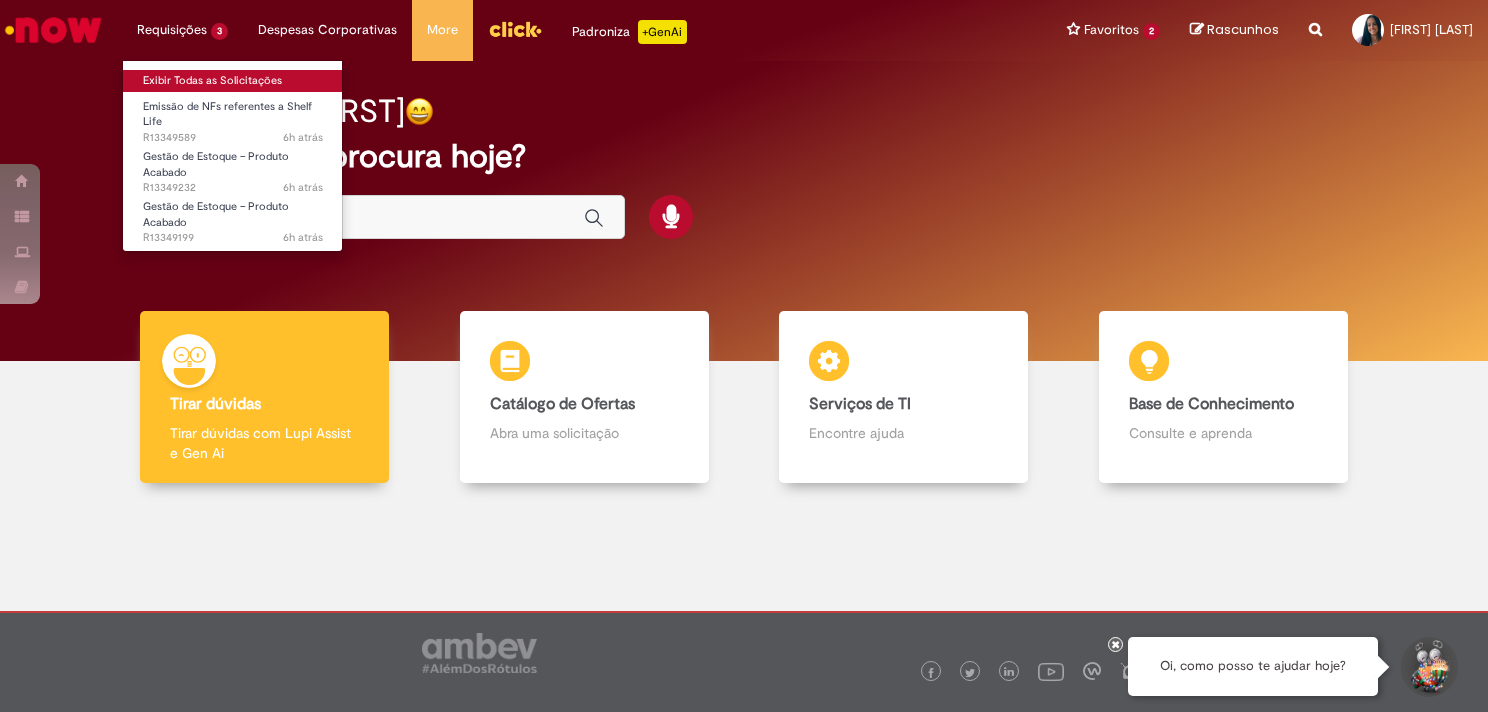 click on "Exibir Todas as Solicitações" at bounding box center [233, 81] 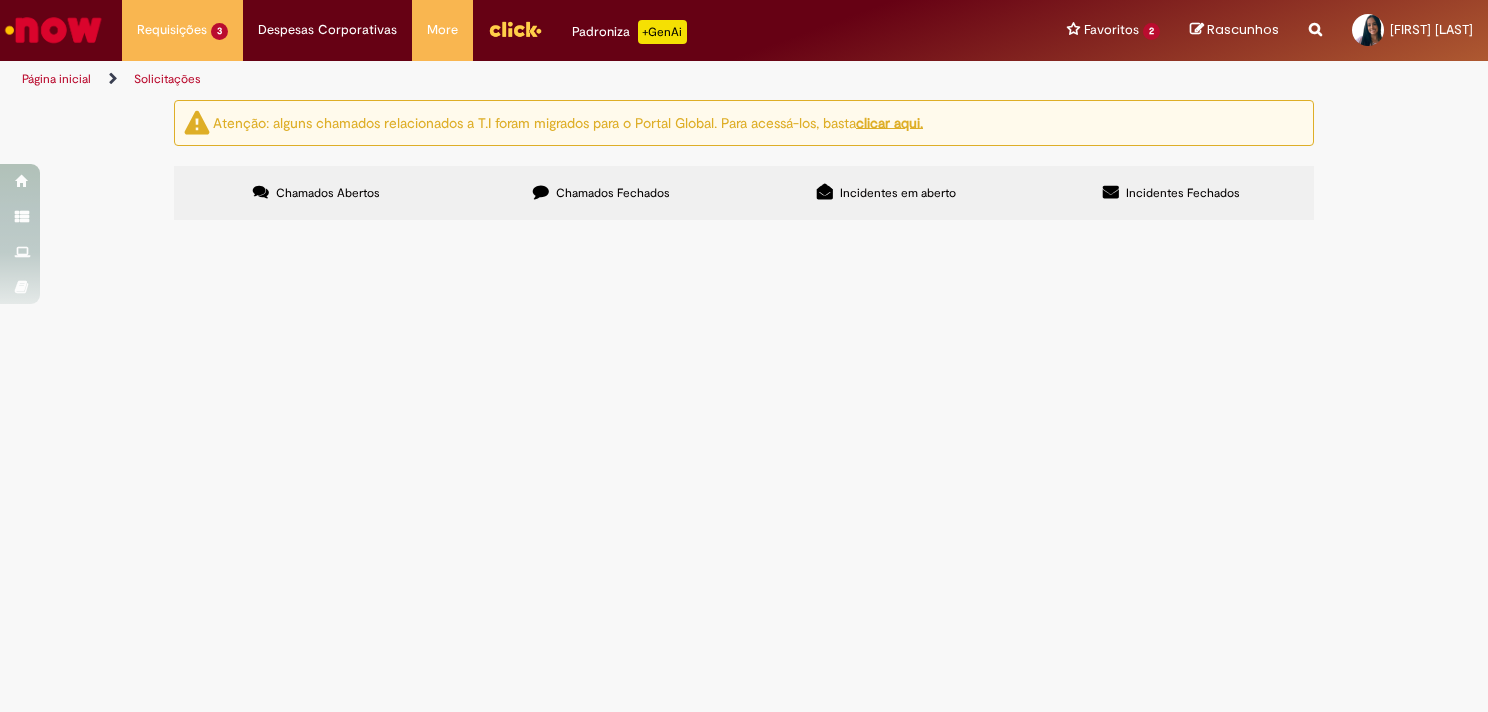 click on "Chamados Fechados" at bounding box center (613, 193) 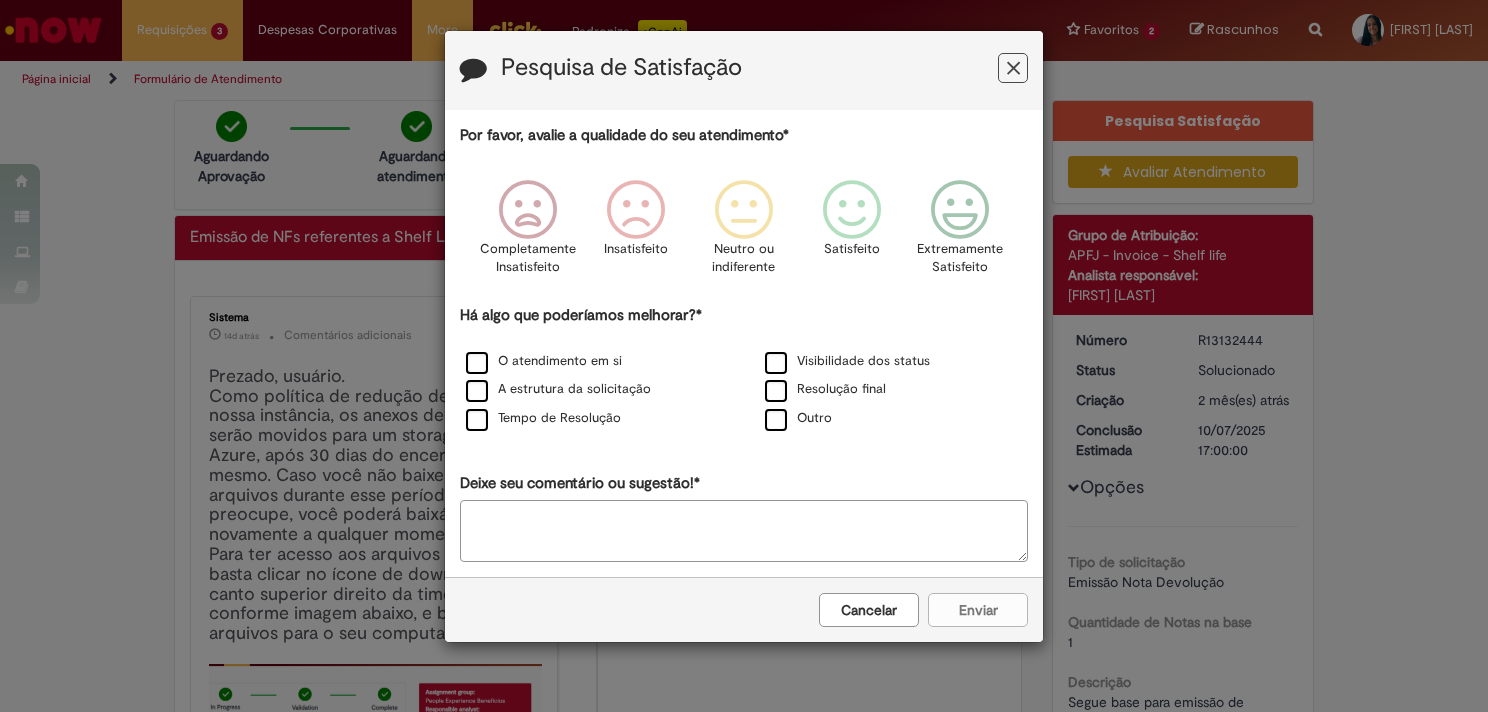 click at bounding box center [1013, 68] 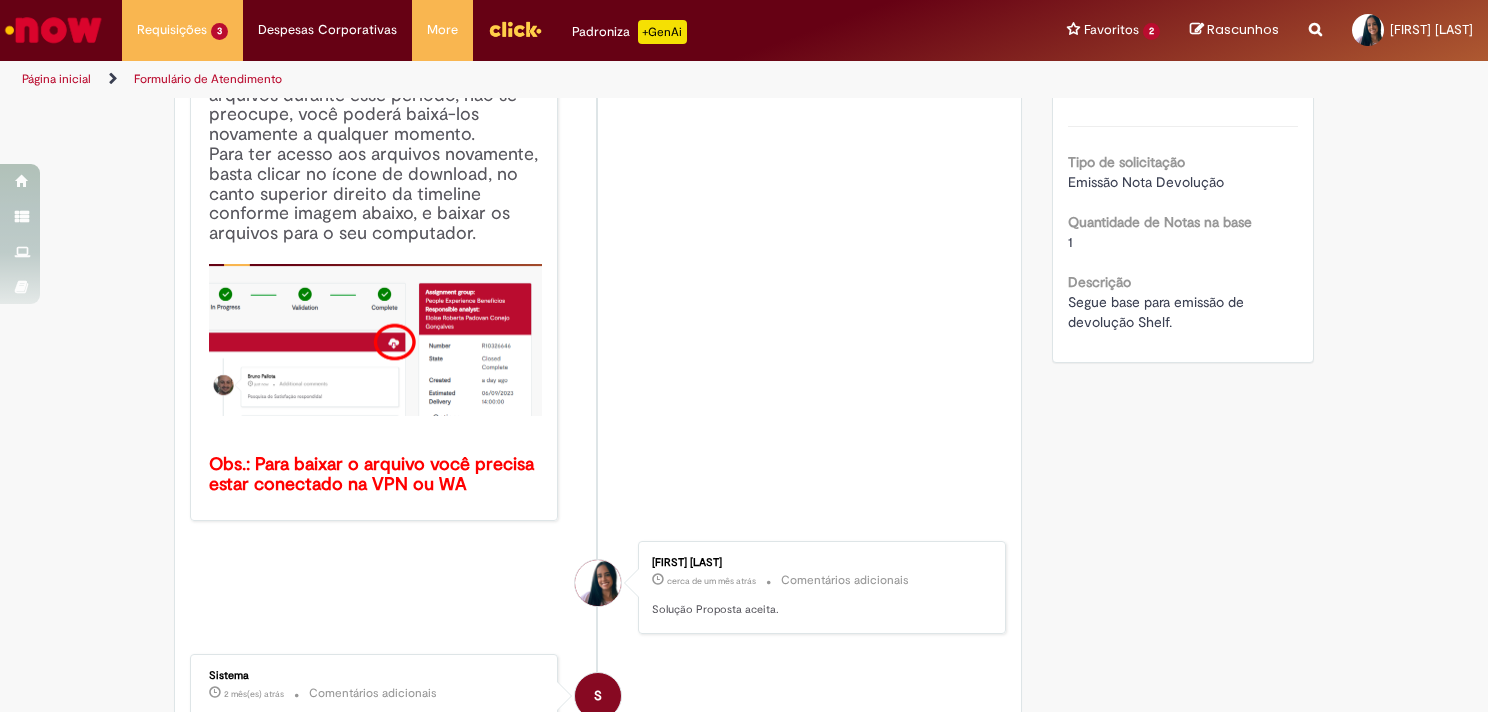 scroll, scrollTop: 0, scrollLeft: 0, axis: both 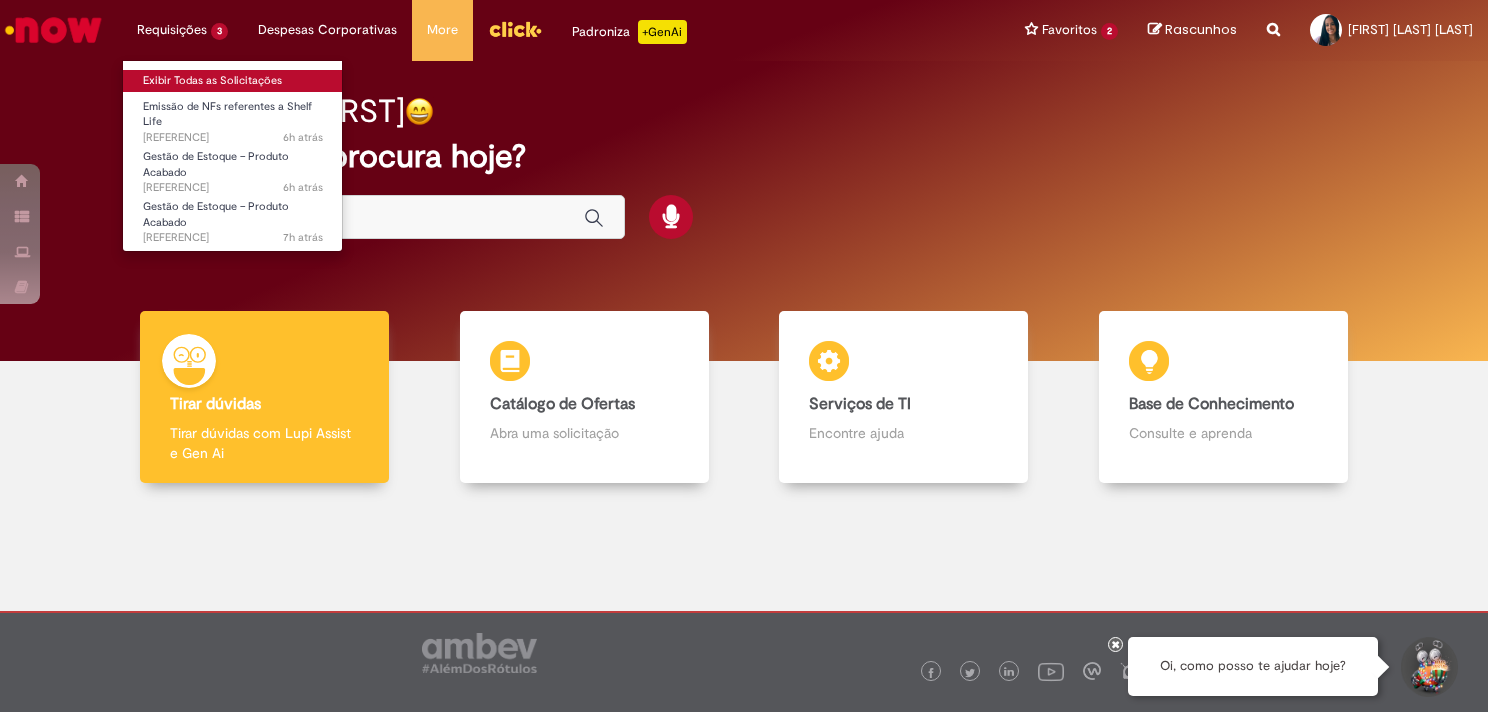 click on "Exibir Todas as Solicitações" at bounding box center [233, 81] 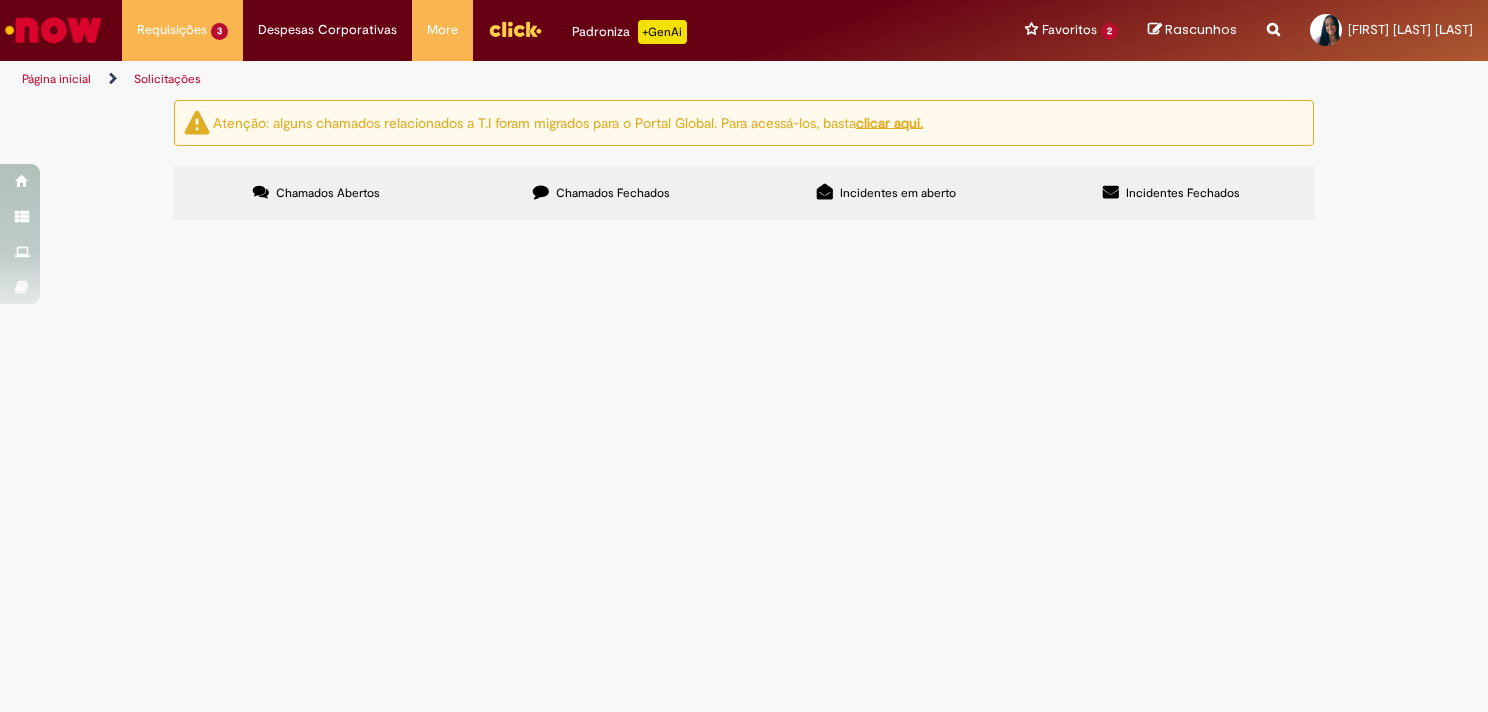click on "Chamados Fechados" at bounding box center [601, 193] 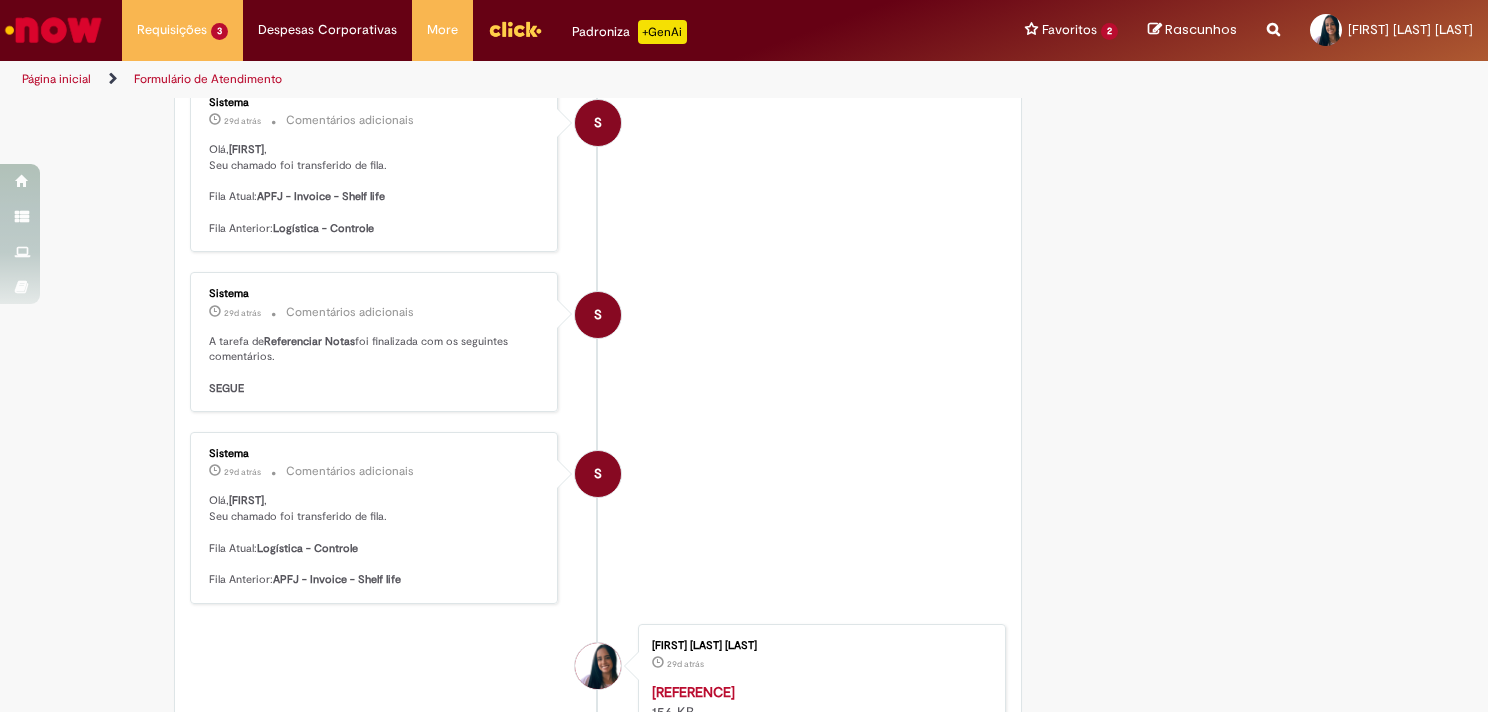 scroll, scrollTop: 1700, scrollLeft: 0, axis: vertical 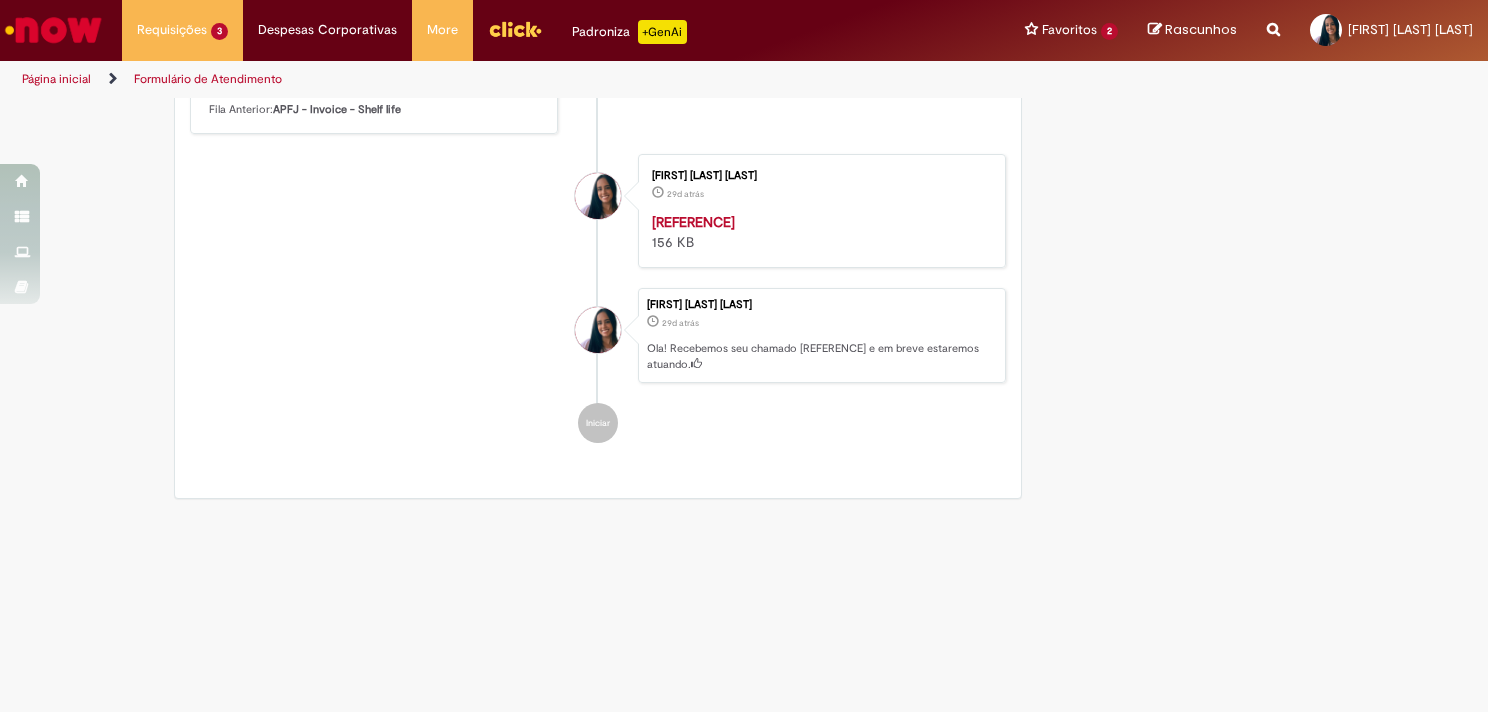 click on "Verificar Código de Barras
Aguardando Aprovação
Aguardando atendimento
Expirado
Validação
Concluído
Emissão de NFs referentes a Shelf Life
Enviar
S
Sistema
14d atrás 14 dias atrás     Comentários adicionais
Solicitação encerrada por falta de interatividade do solicitante." at bounding box center (744, -530) 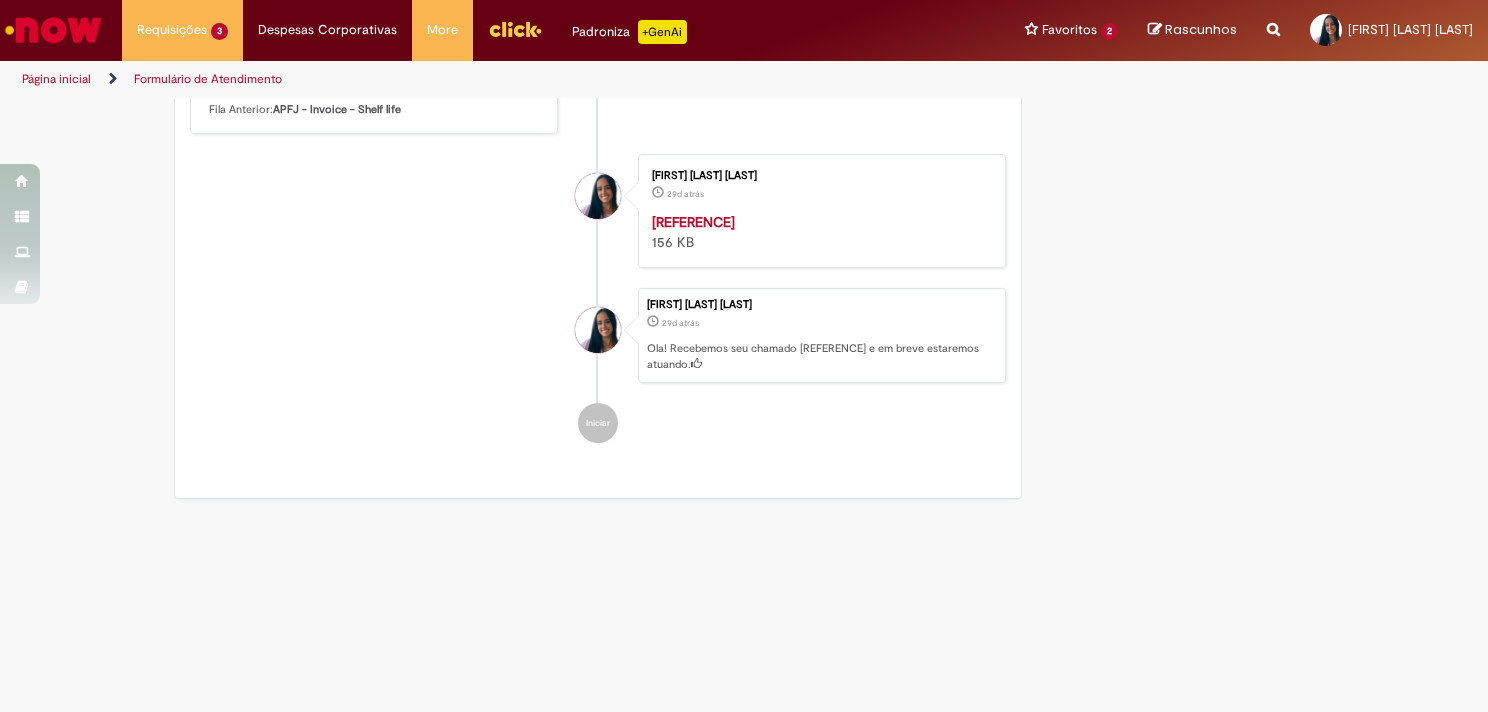 scroll, scrollTop: 1200, scrollLeft: 0, axis: vertical 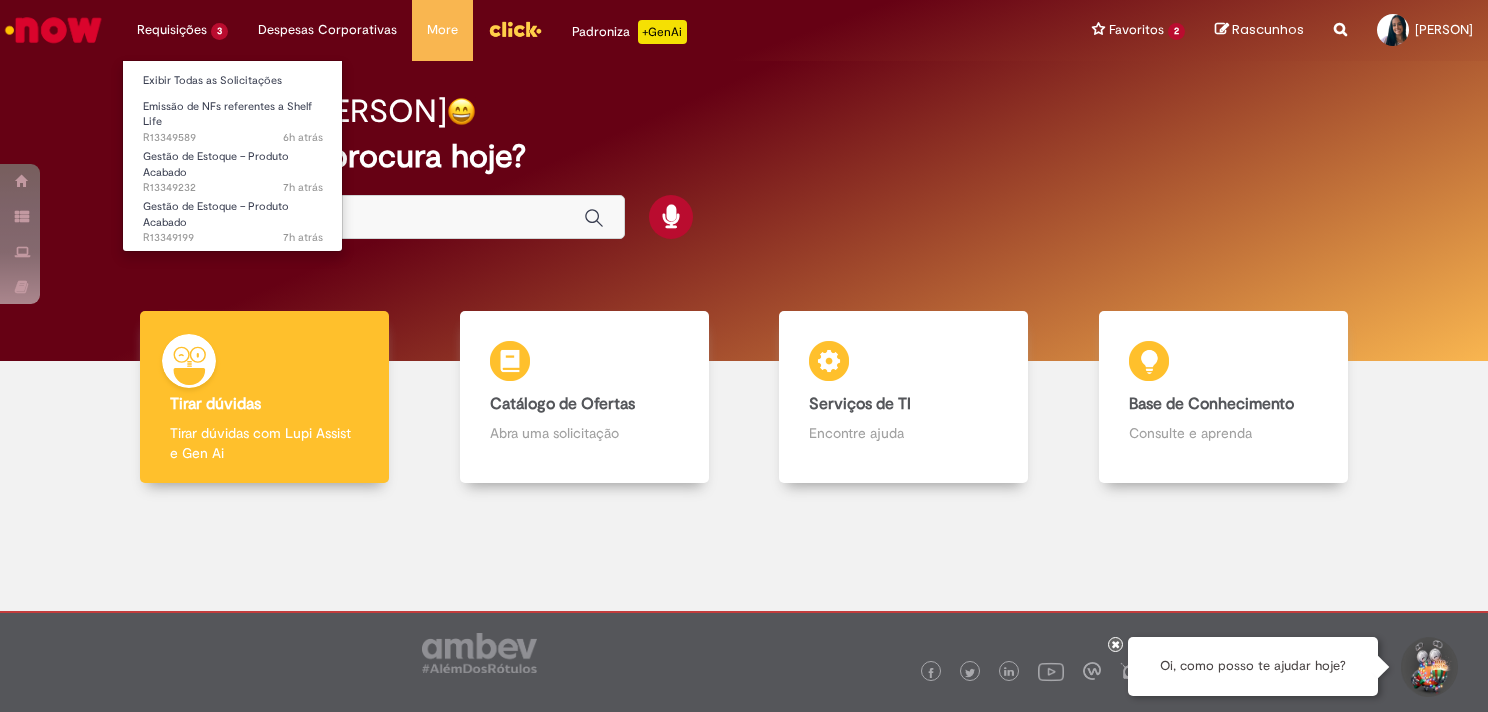 click on "Exibir Todas as Solicitações" at bounding box center [233, 79] 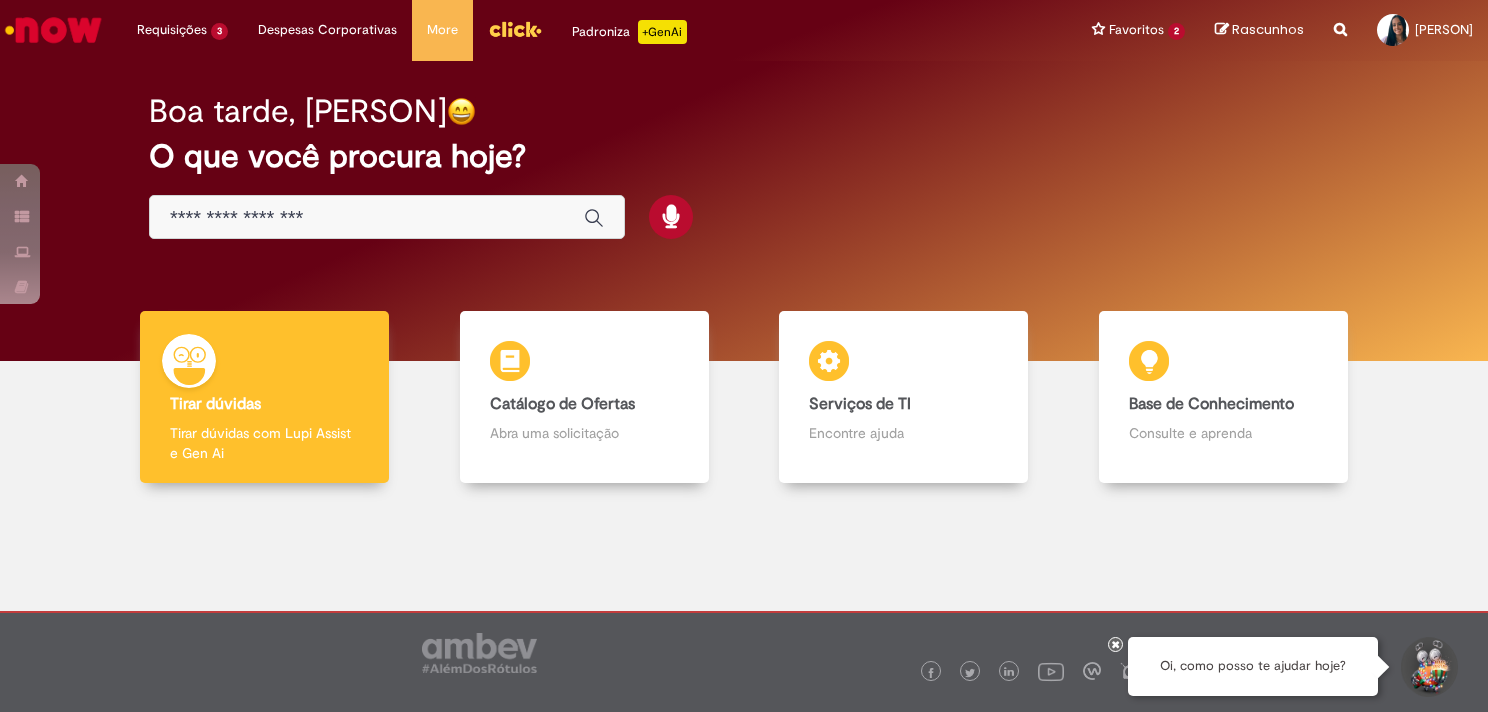 click on "Boa tarde, Maria
O que você procura hoje?" at bounding box center (744, 167) 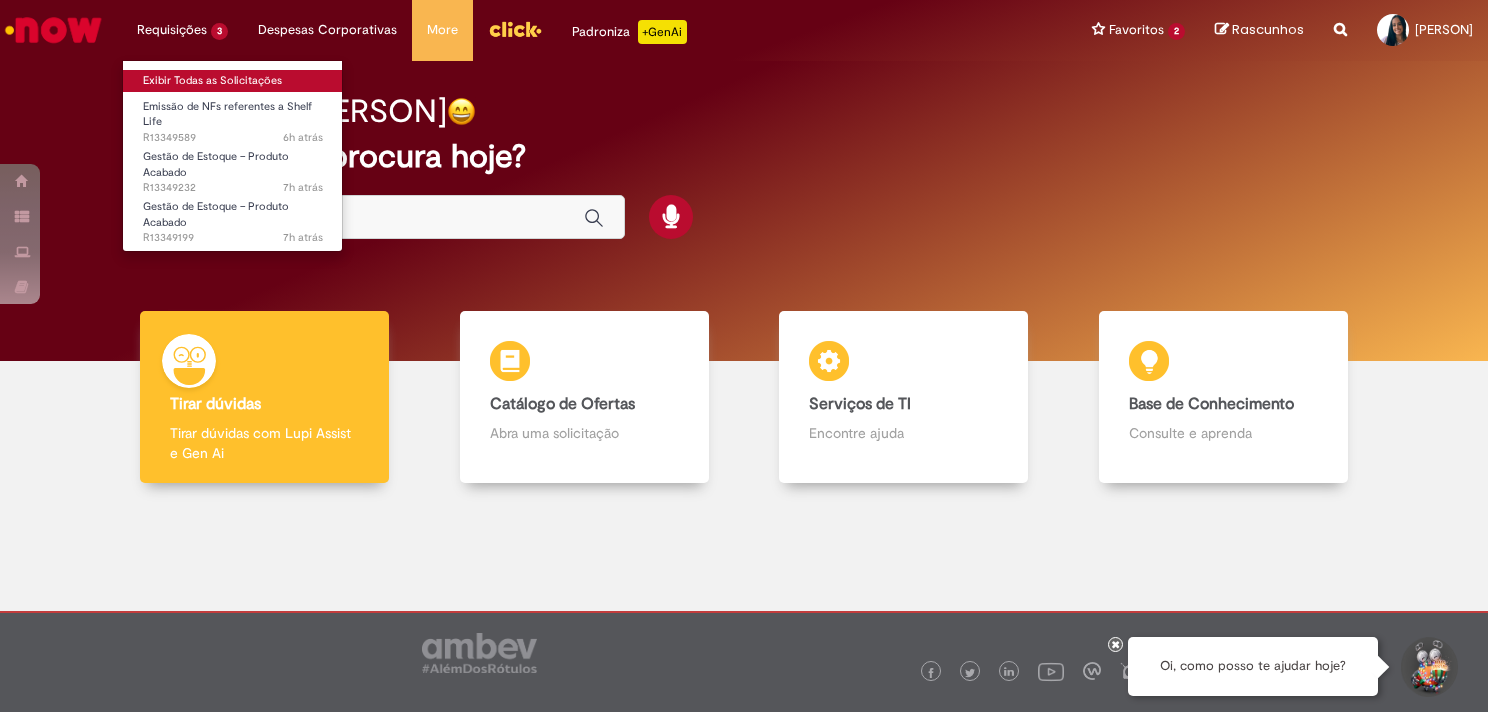 click on "Exibir Todas as Solicitações" at bounding box center [233, 81] 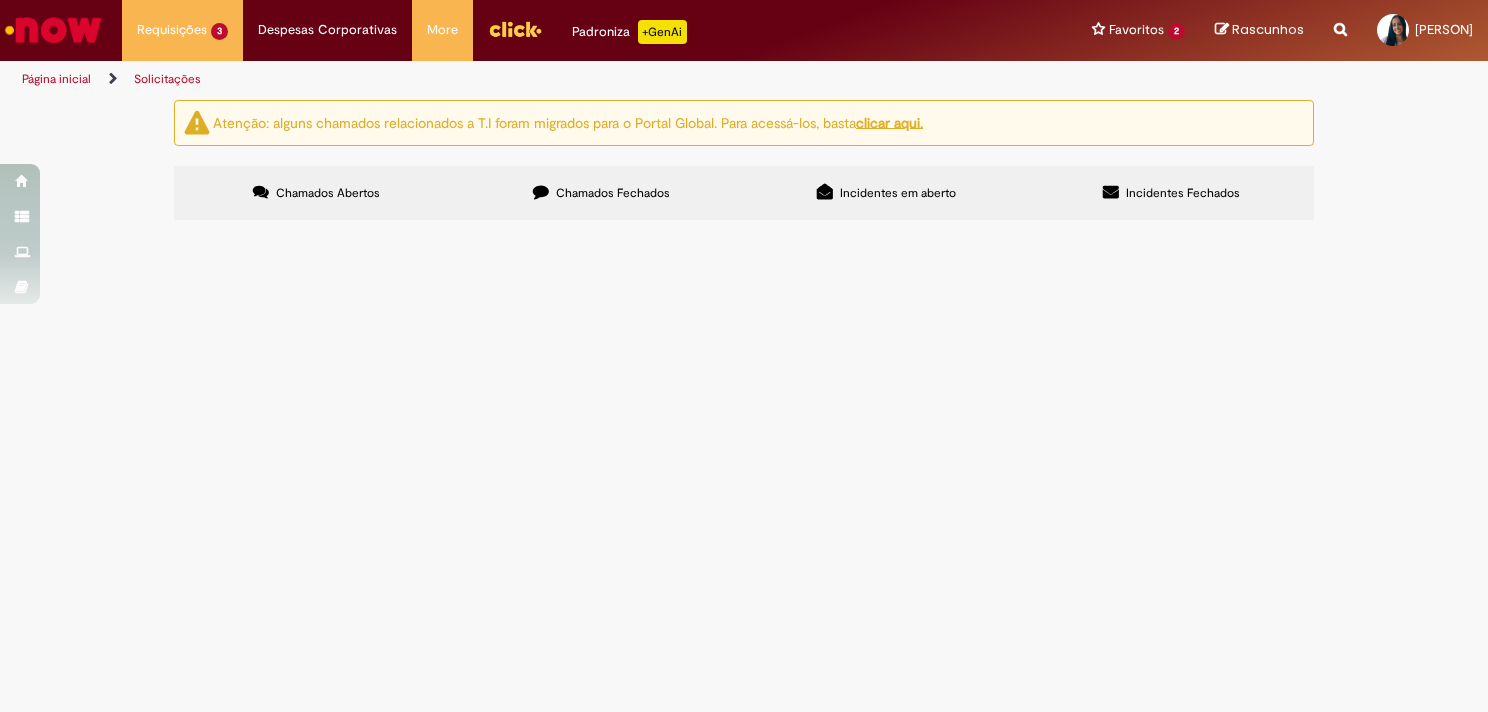 click at bounding box center [0, 0] 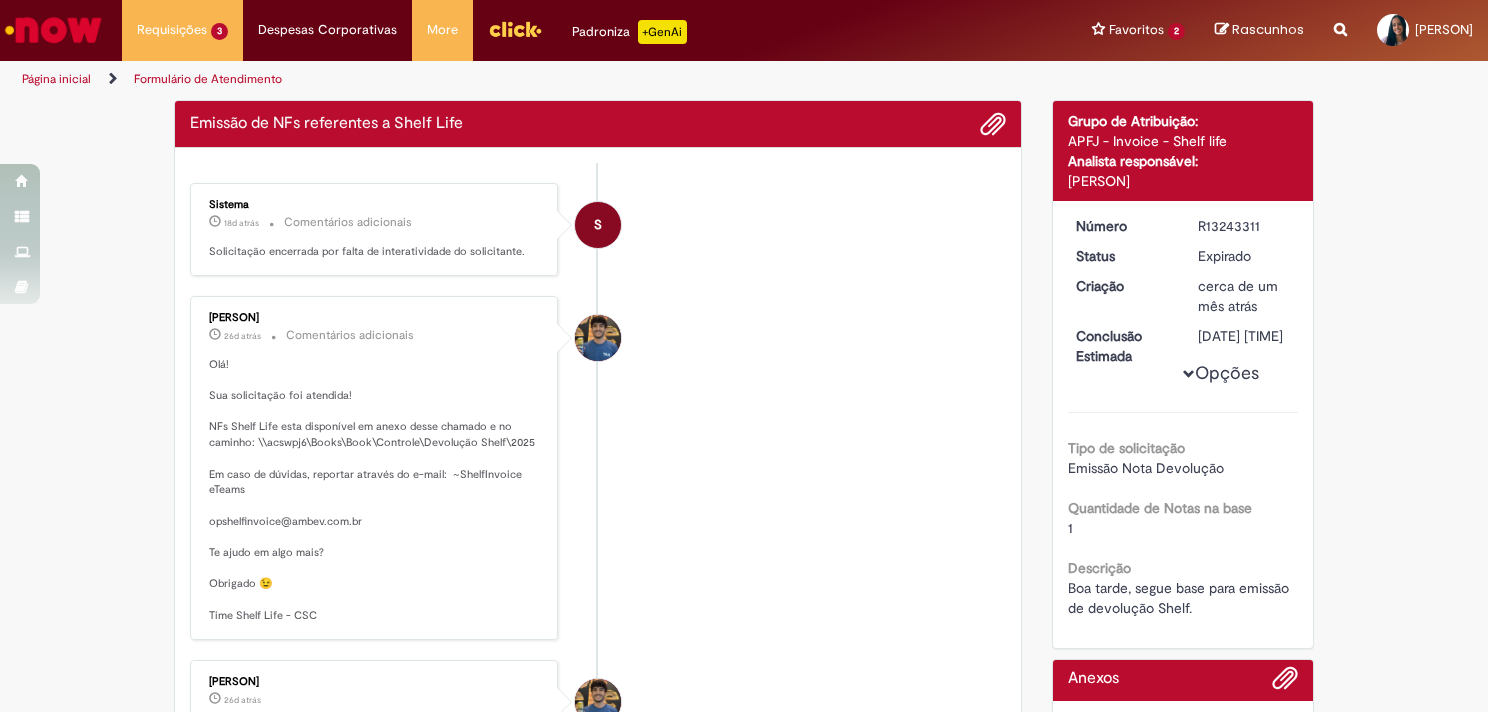 click on "Olá!
Sua solicitação foi atendida!
NFs Shelf Life esta disponível em anexo desse chamado e no caminho: \\acswpj6\Books\Book\Controle\Devolução Shelf\2025
Em caso de dúvidas, reportar através do e-mail:  ~ShelfInvoice eTeams
opshelfinvoice@ambev.com.br
Te ajudo em algo mais?
Obrigado 😉
Time Shelf Life - CSC" at bounding box center (375, 490) 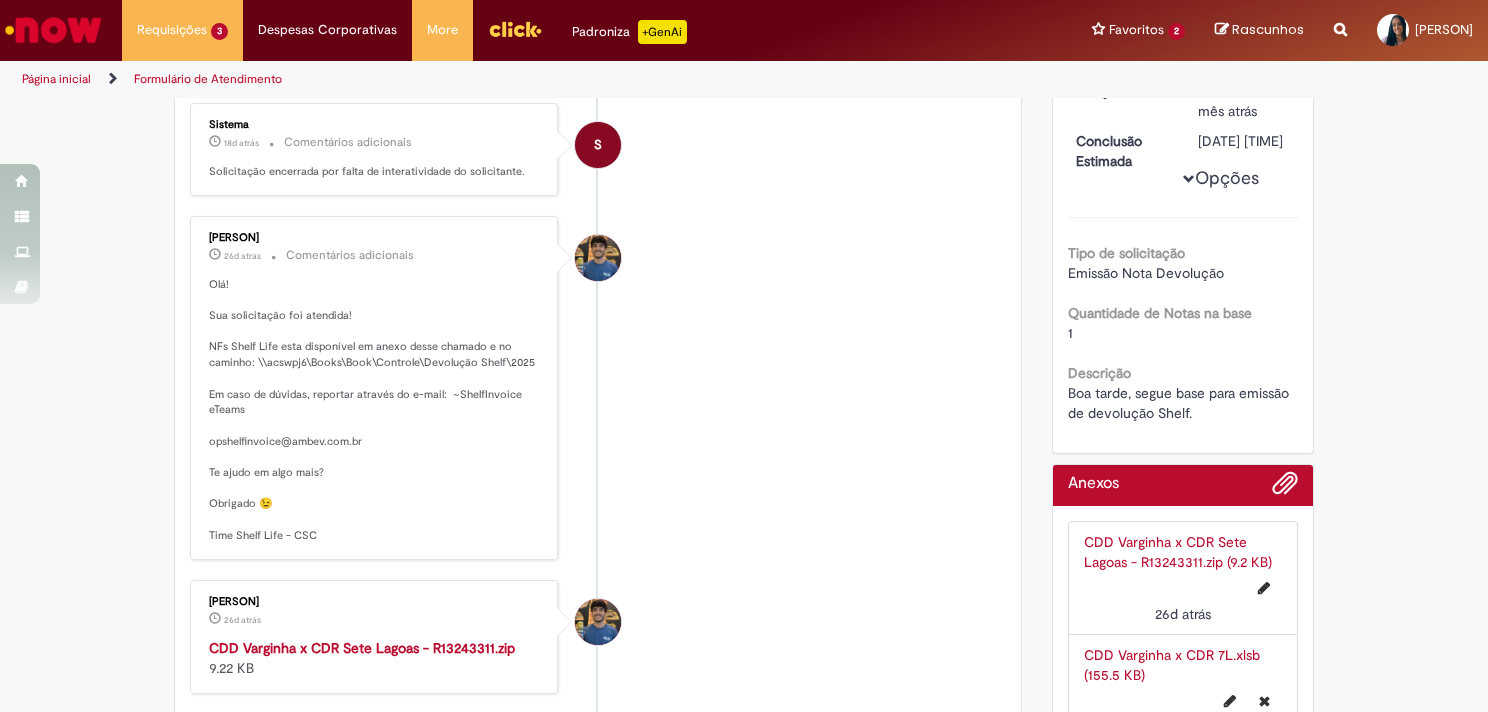 scroll, scrollTop: 0, scrollLeft: 0, axis: both 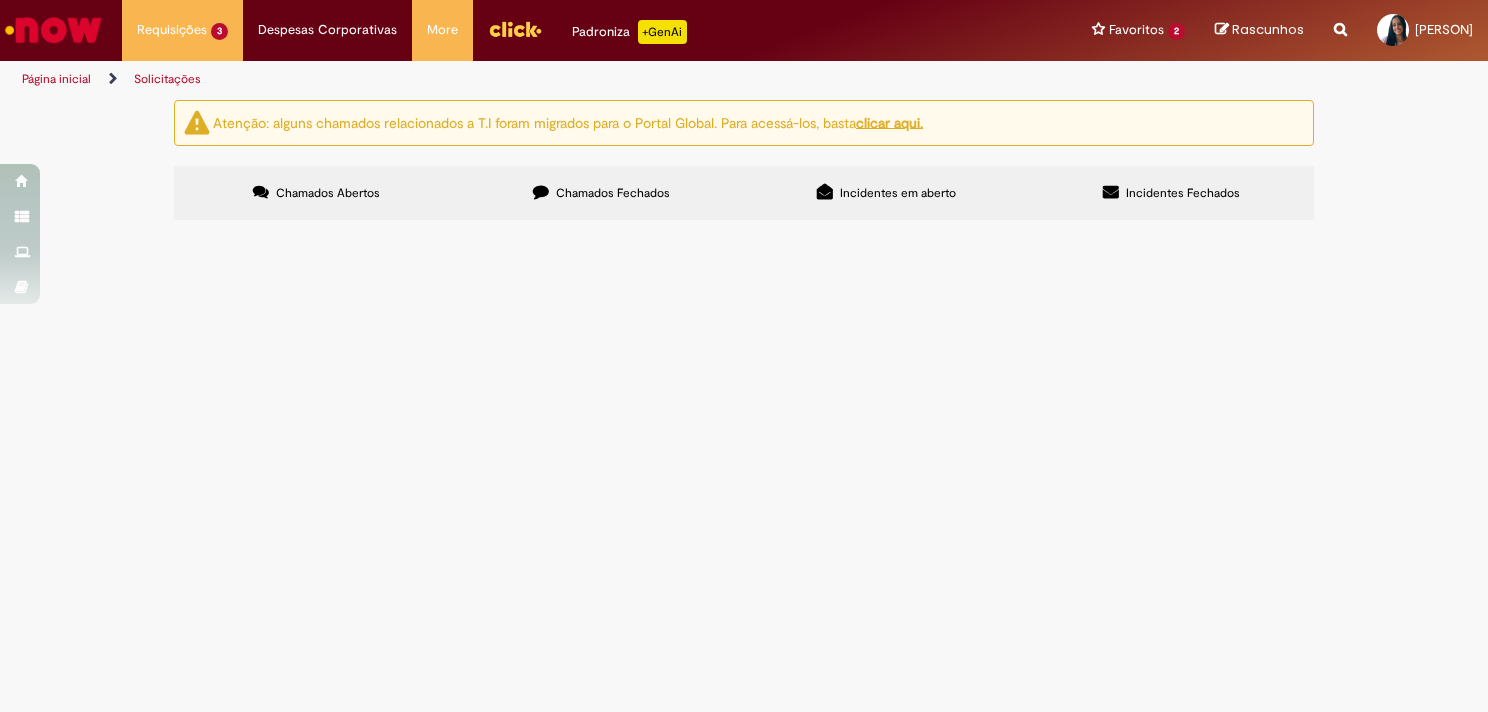 click on "Chamados Fechados" at bounding box center (601, 193) 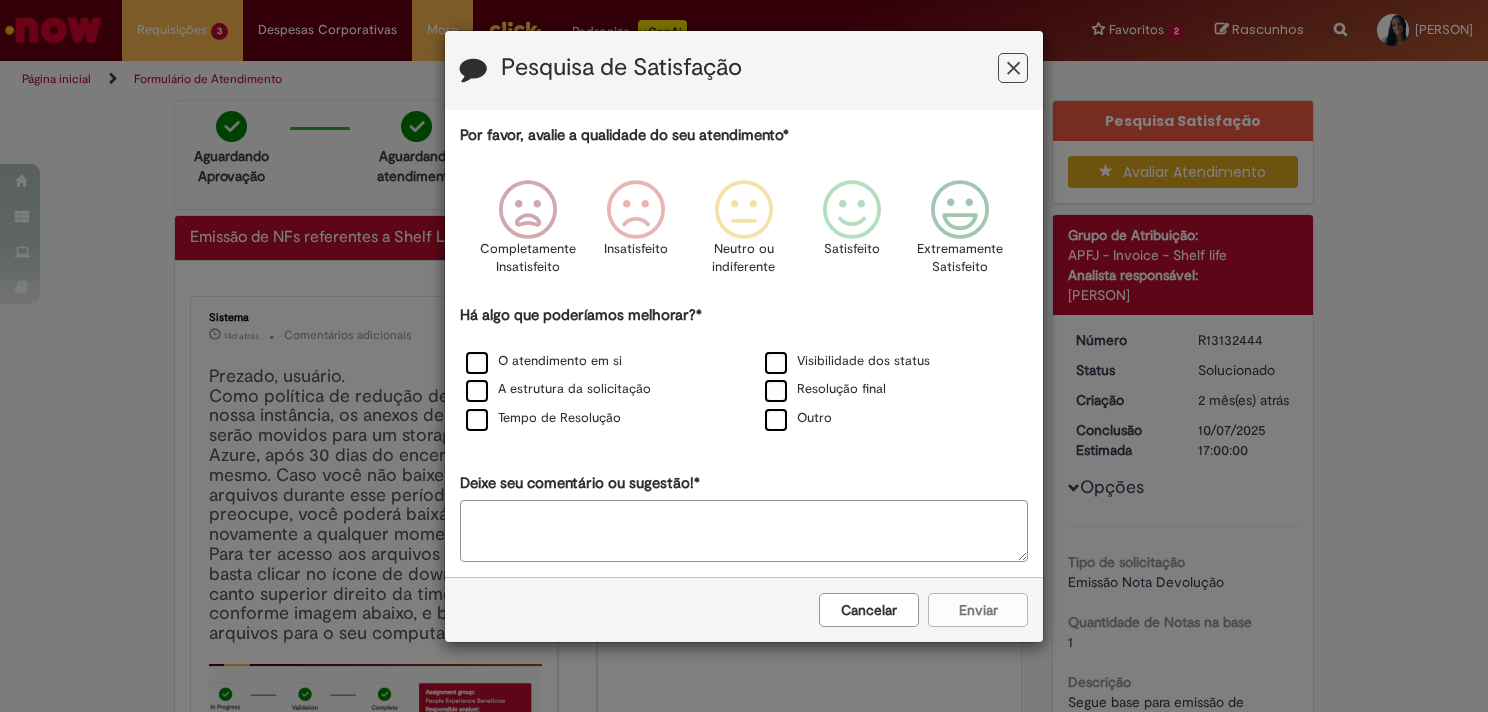 click at bounding box center [1013, 68] 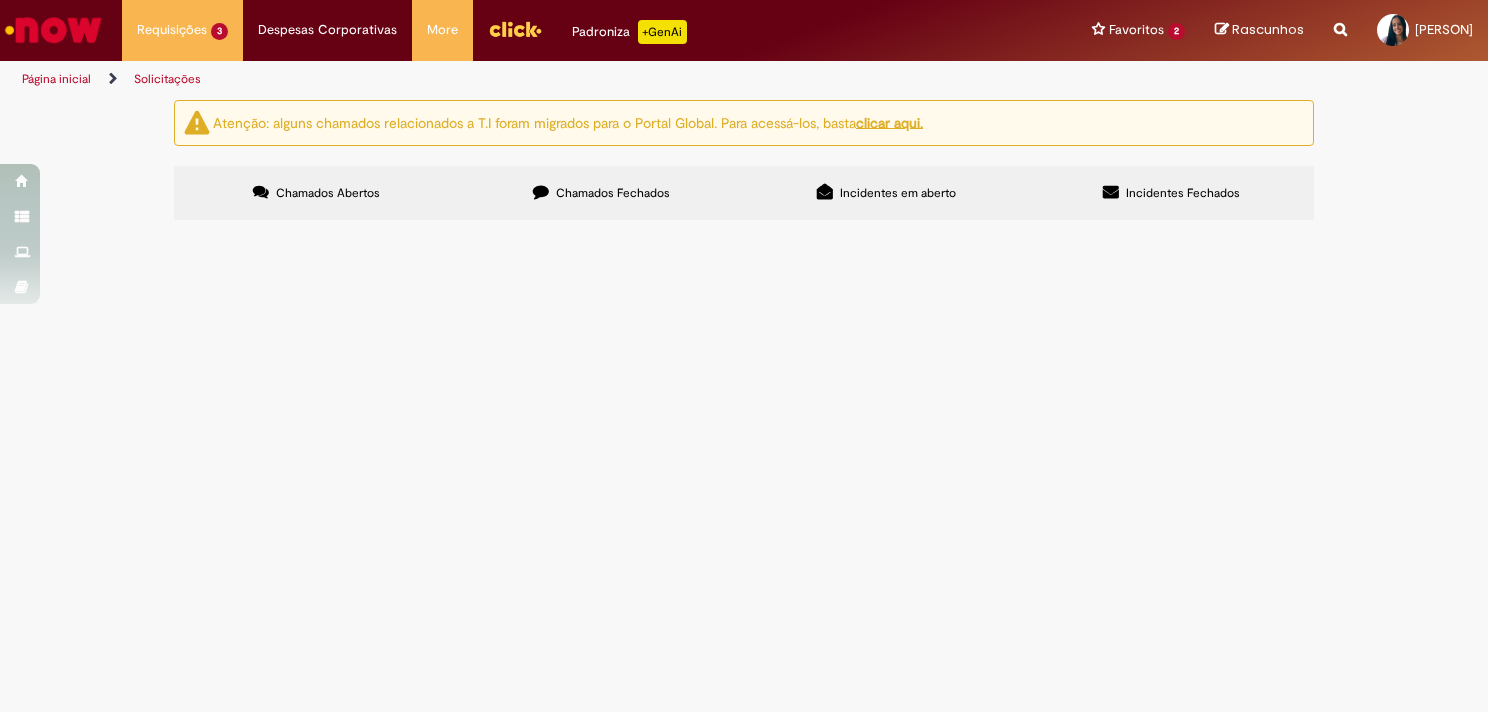 click on "Chamados Fechados" at bounding box center (601, 193) 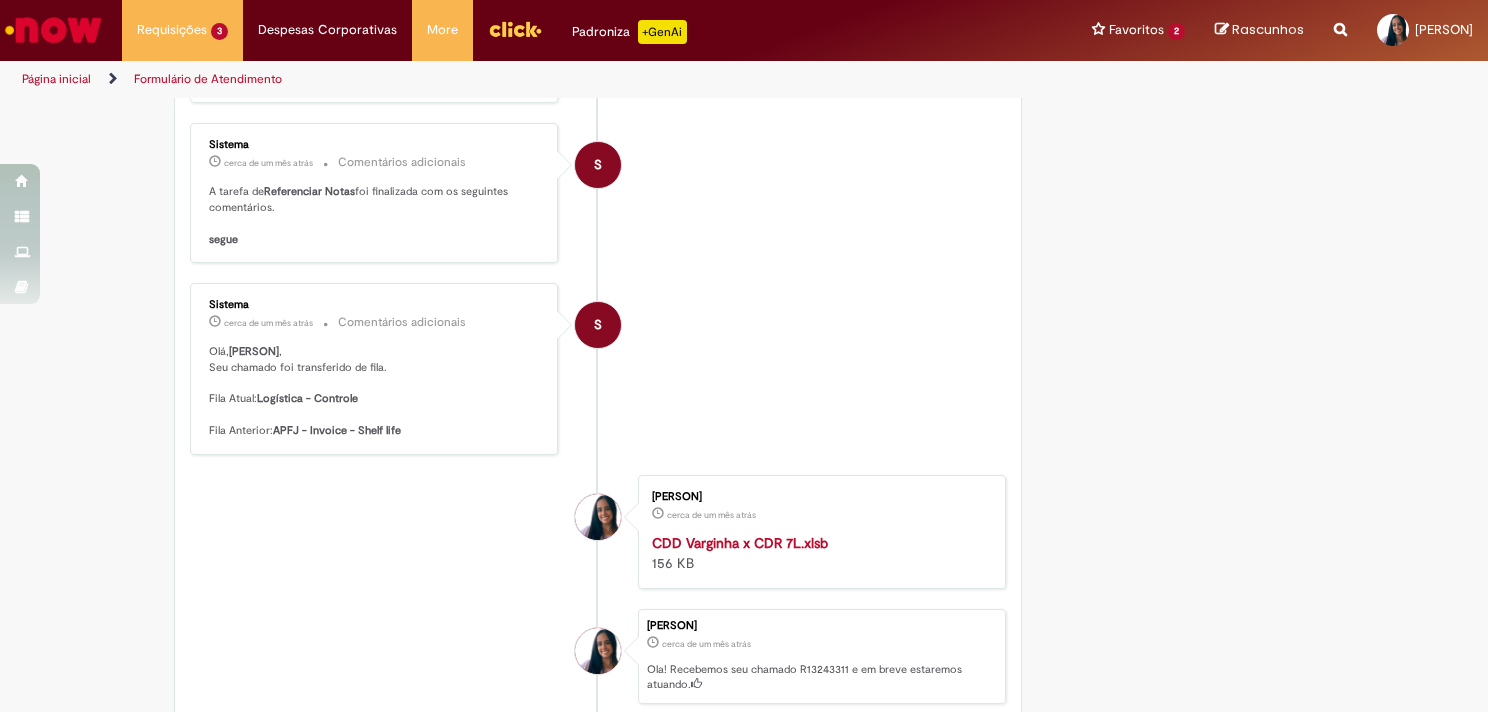 scroll, scrollTop: 1315, scrollLeft: 0, axis: vertical 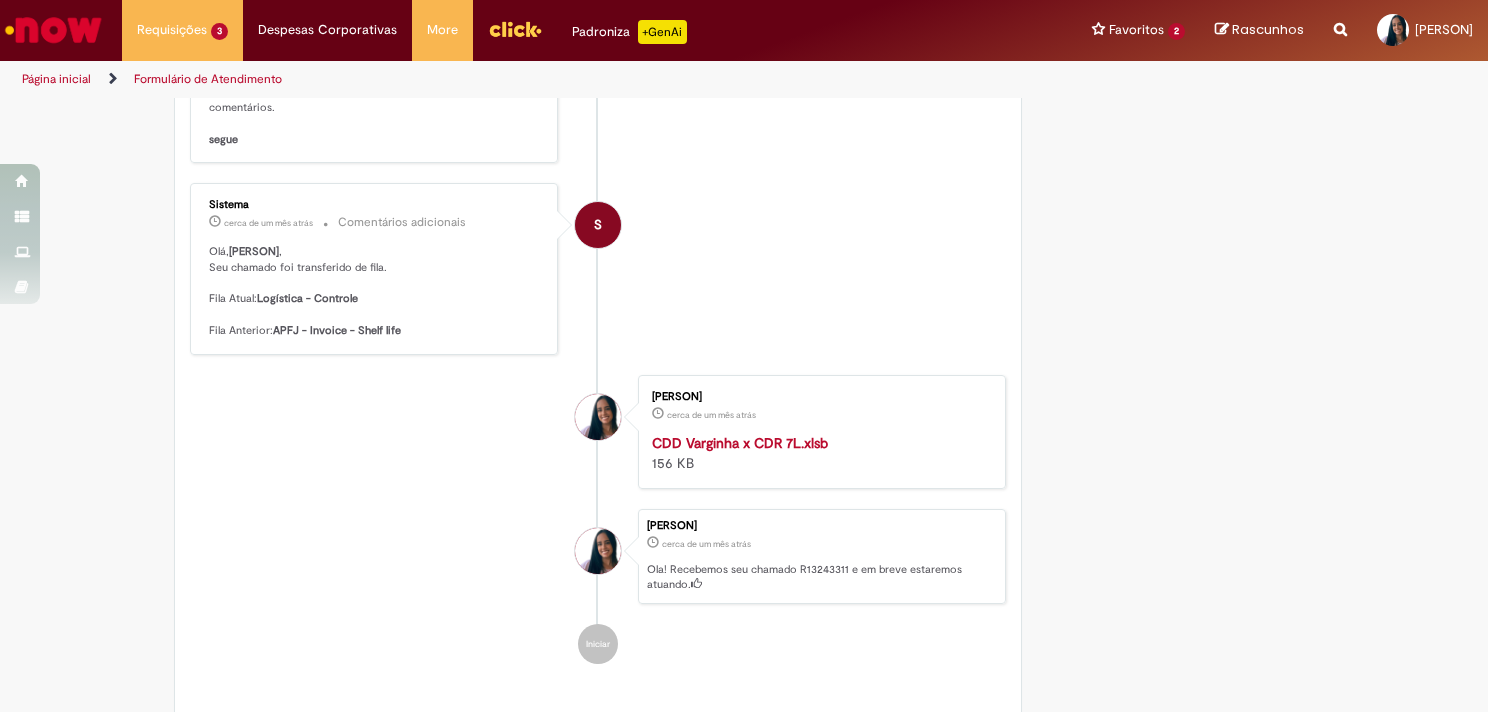 click on "CDD Varginha x CDR 7L.xlsb" at bounding box center (740, 443) 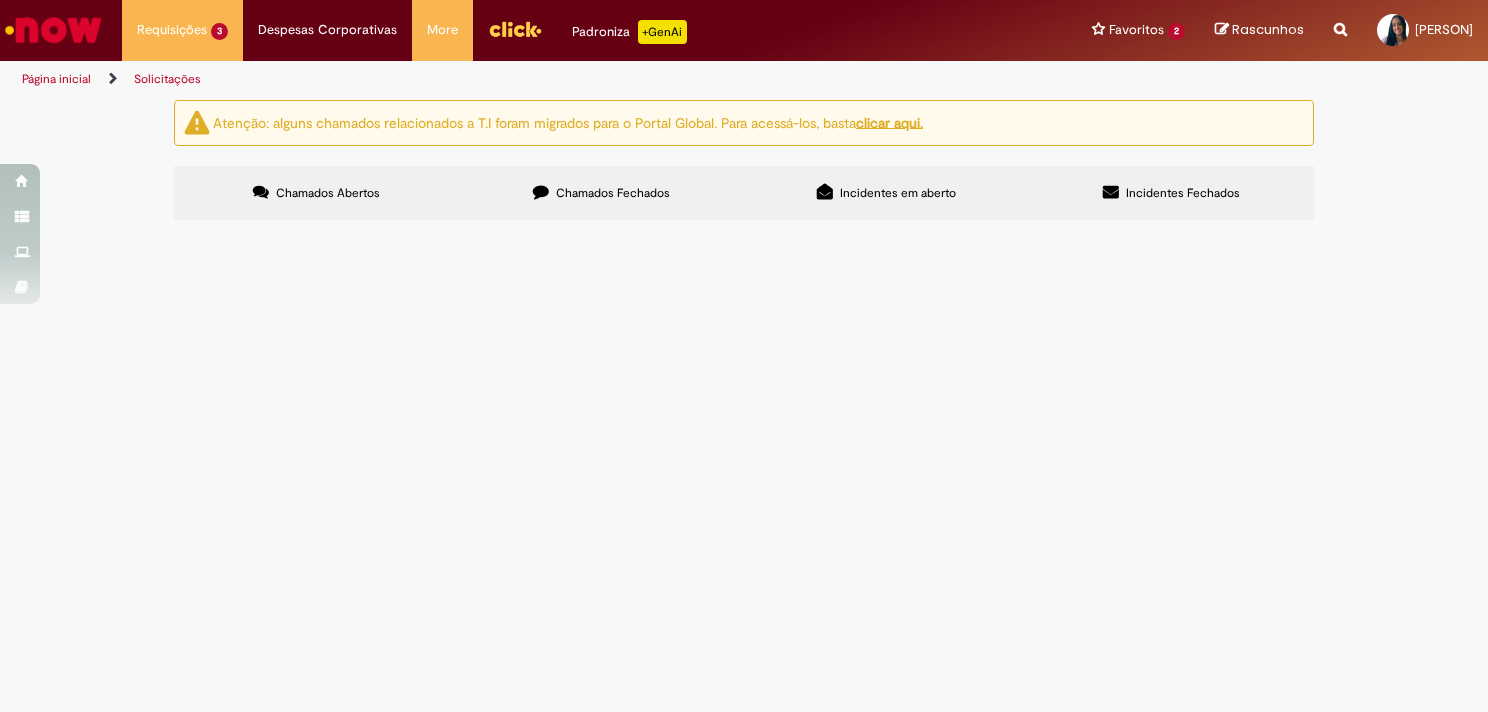 scroll, scrollTop: 0, scrollLeft: 0, axis: both 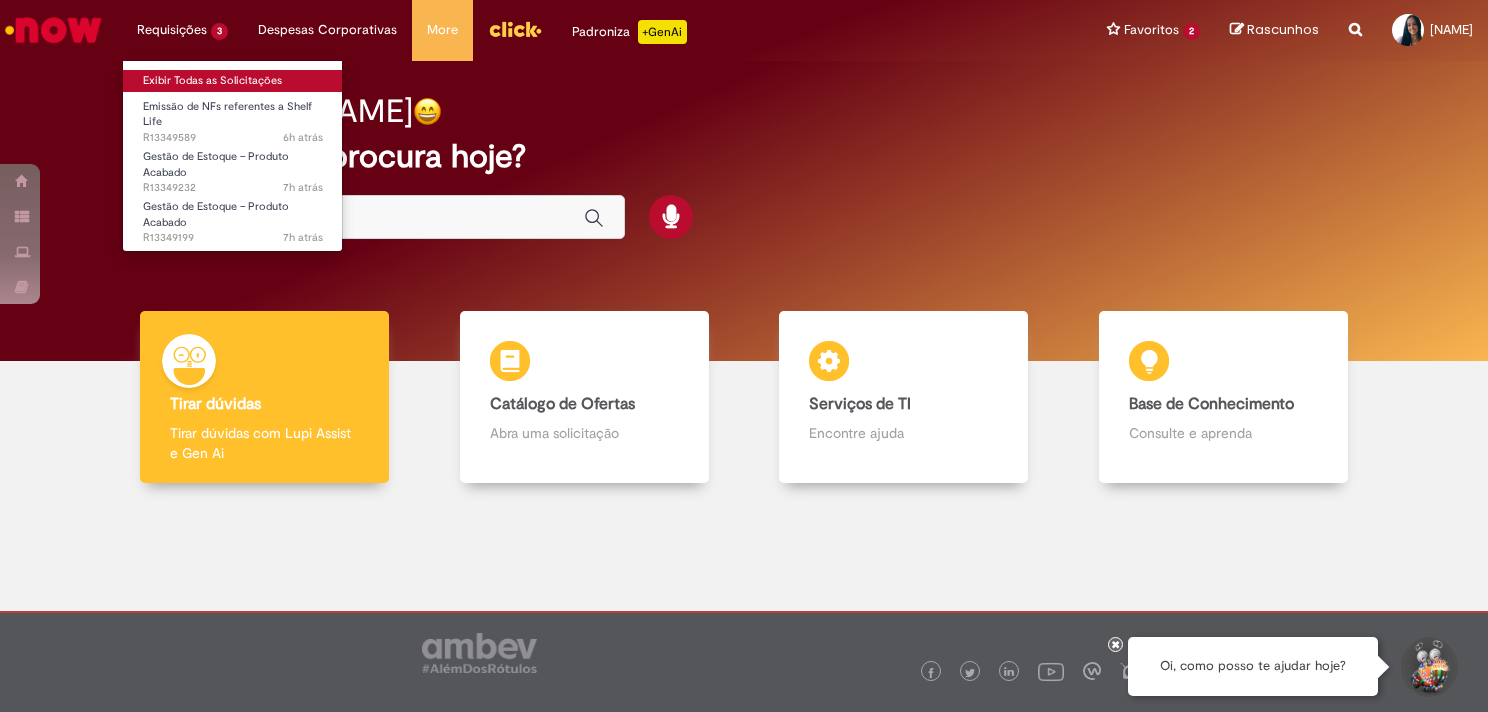 click on "Exibir Todas as Solicitações" at bounding box center [233, 81] 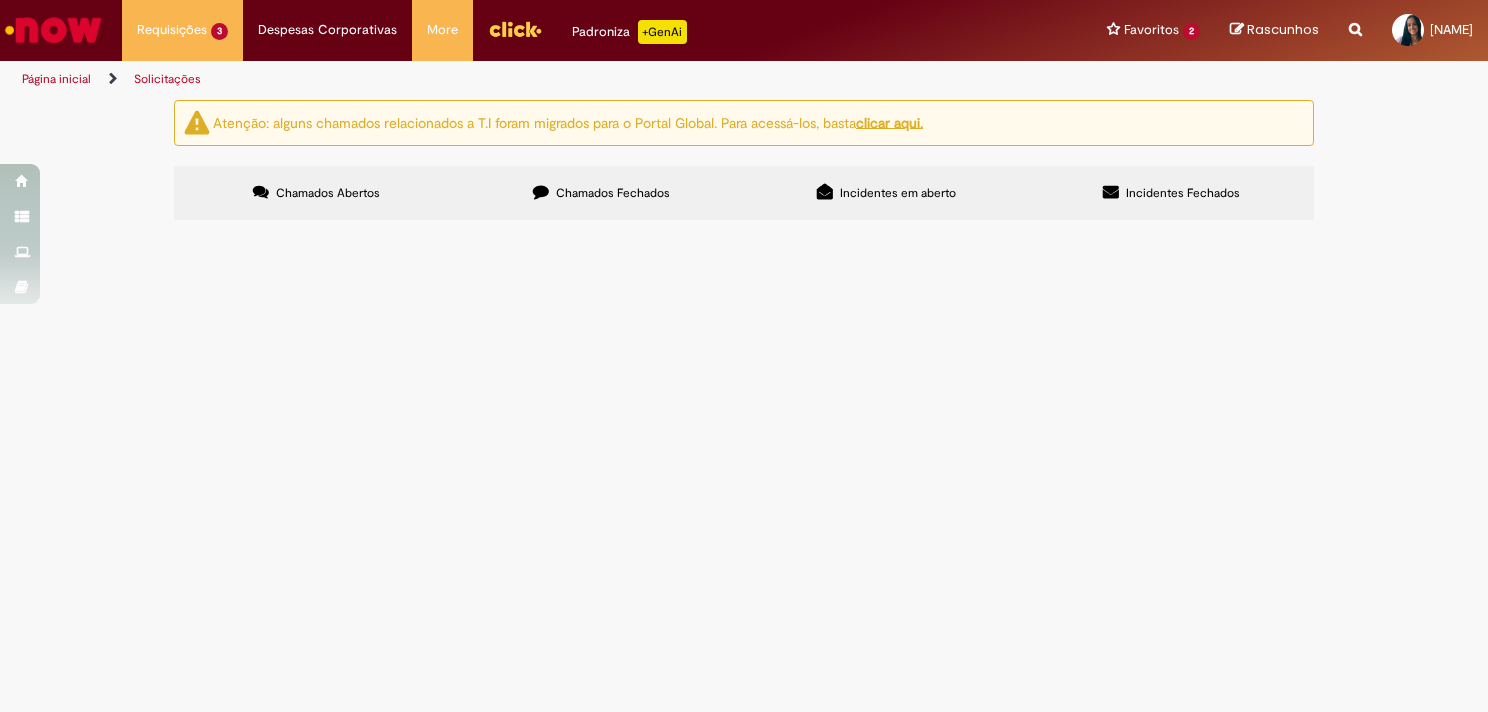 click on "Chamados Fechados" at bounding box center (601, 193) 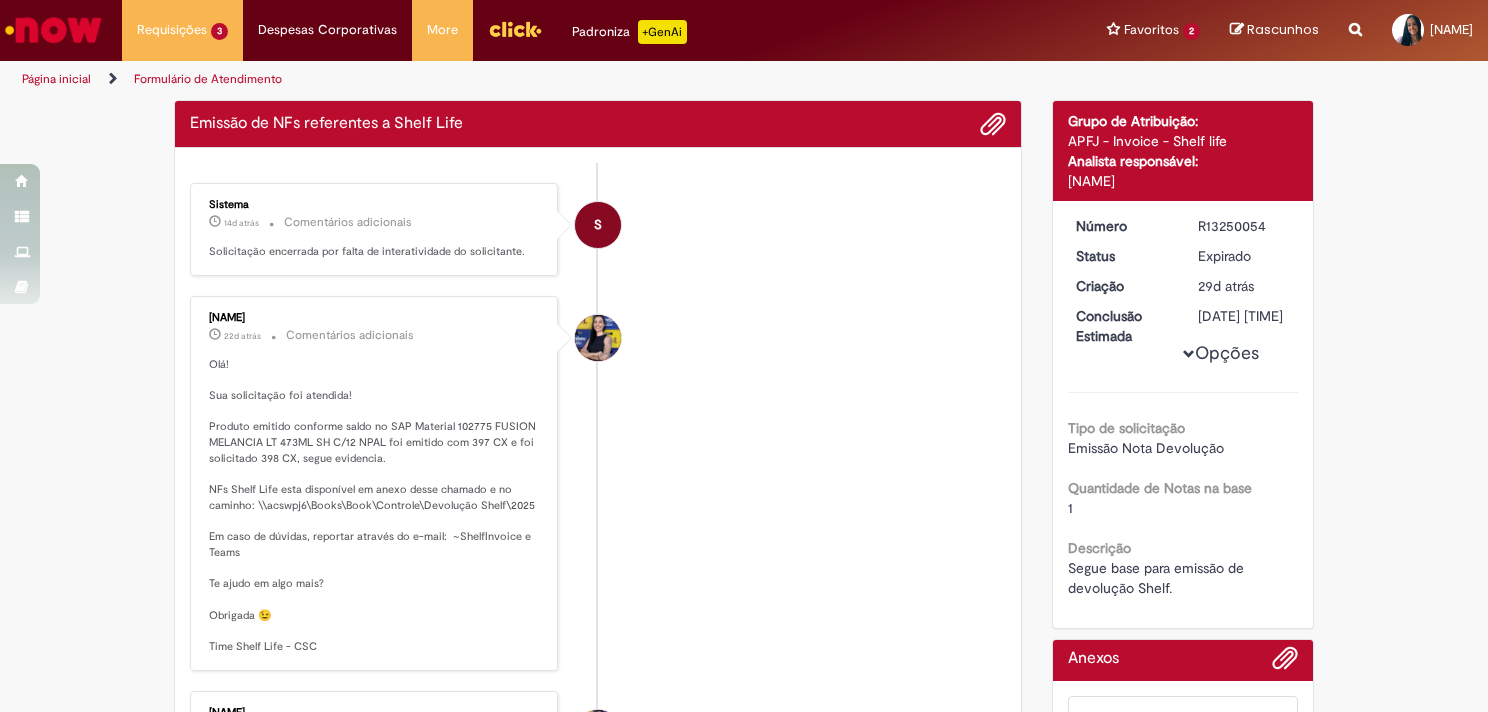 drag, startPoint x: 238, startPoint y: 372, endPoint x: 717, endPoint y: 556, distance: 513.12476 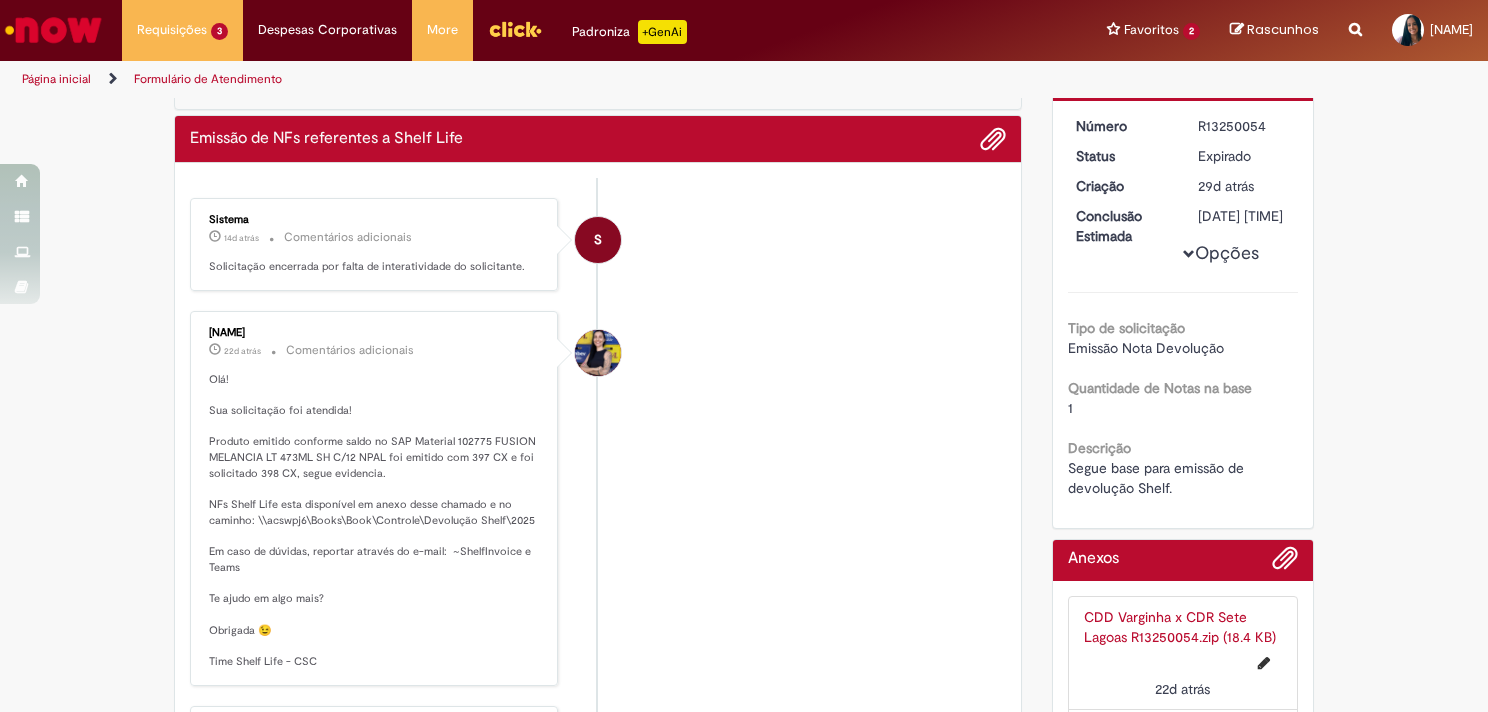 scroll, scrollTop: 200, scrollLeft: 0, axis: vertical 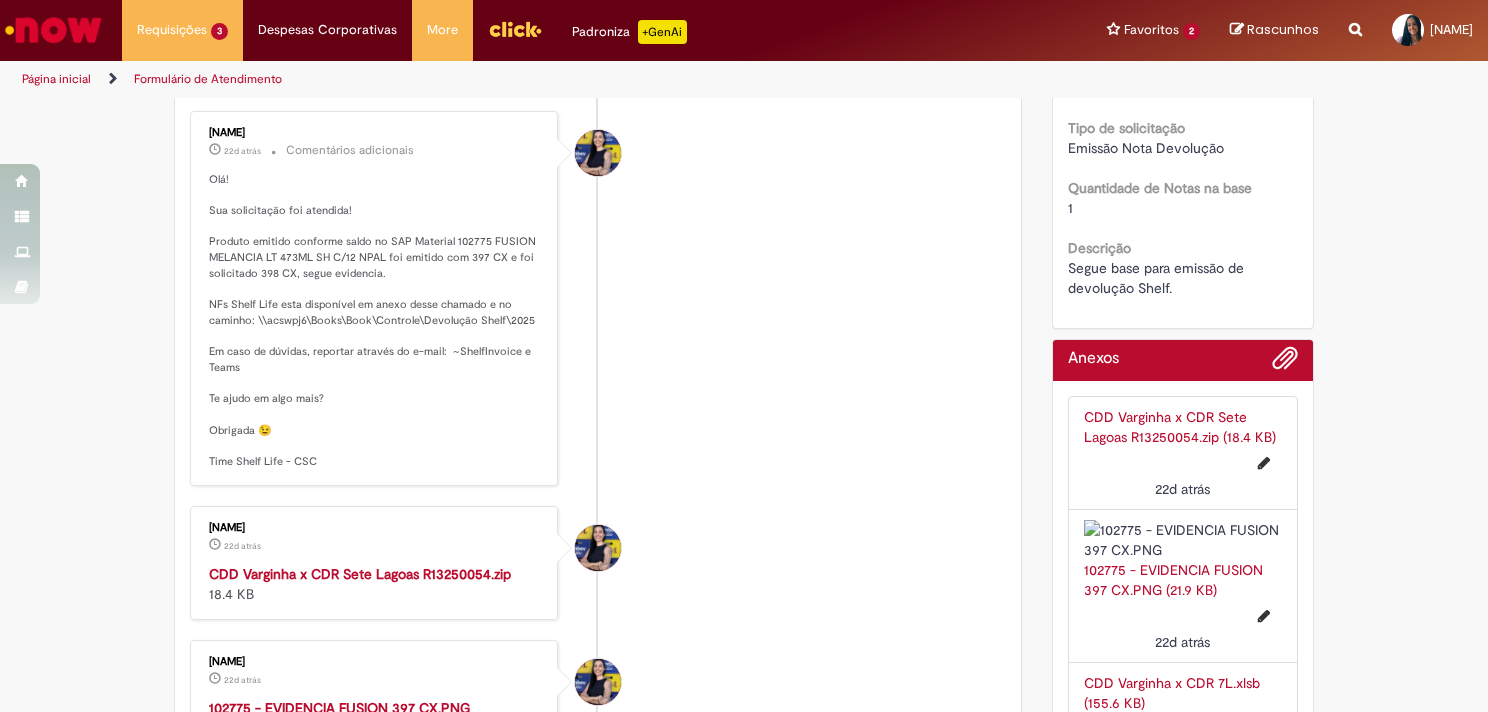 click on "CDD Varginha x CDR Sete Lagoas R13250054.zip" at bounding box center [360, 574] 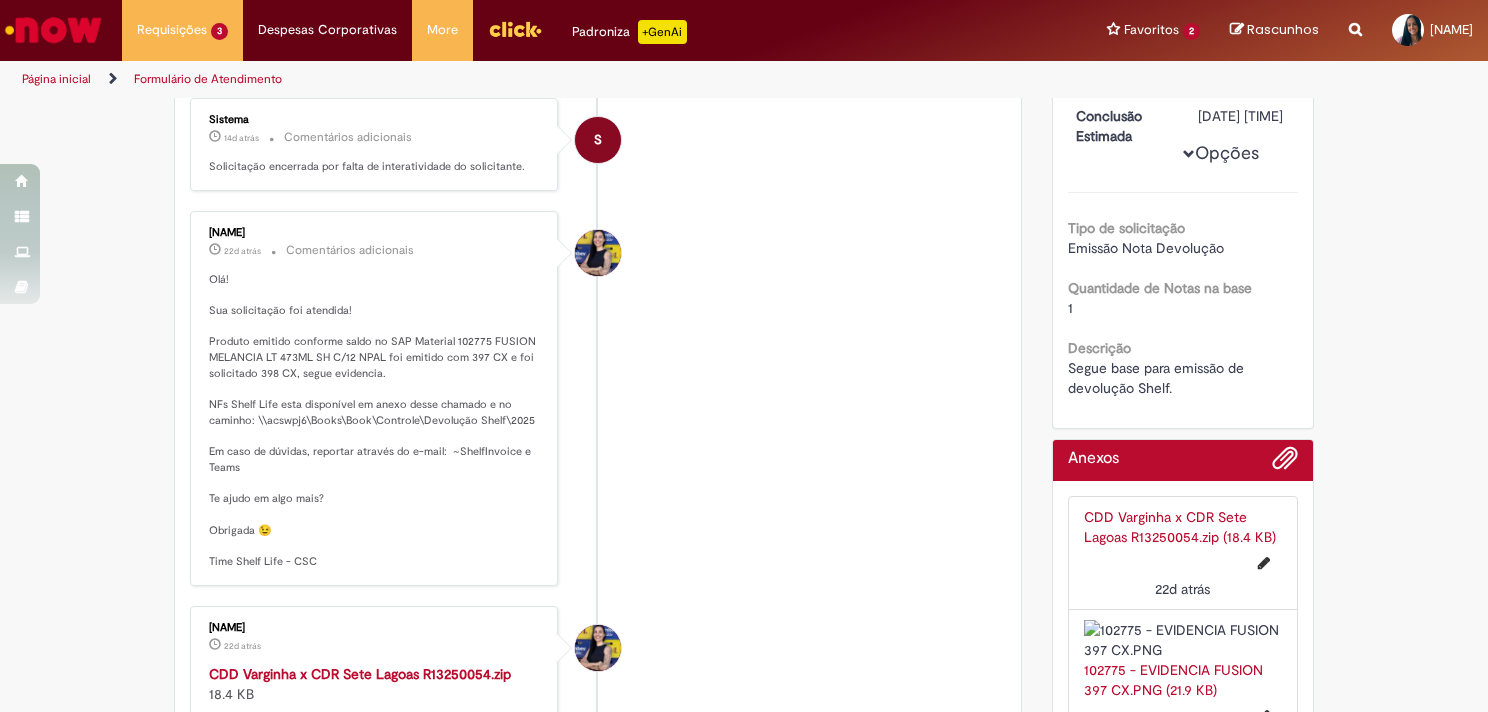 scroll, scrollTop: 0, scrollLeft: 0, axis: both 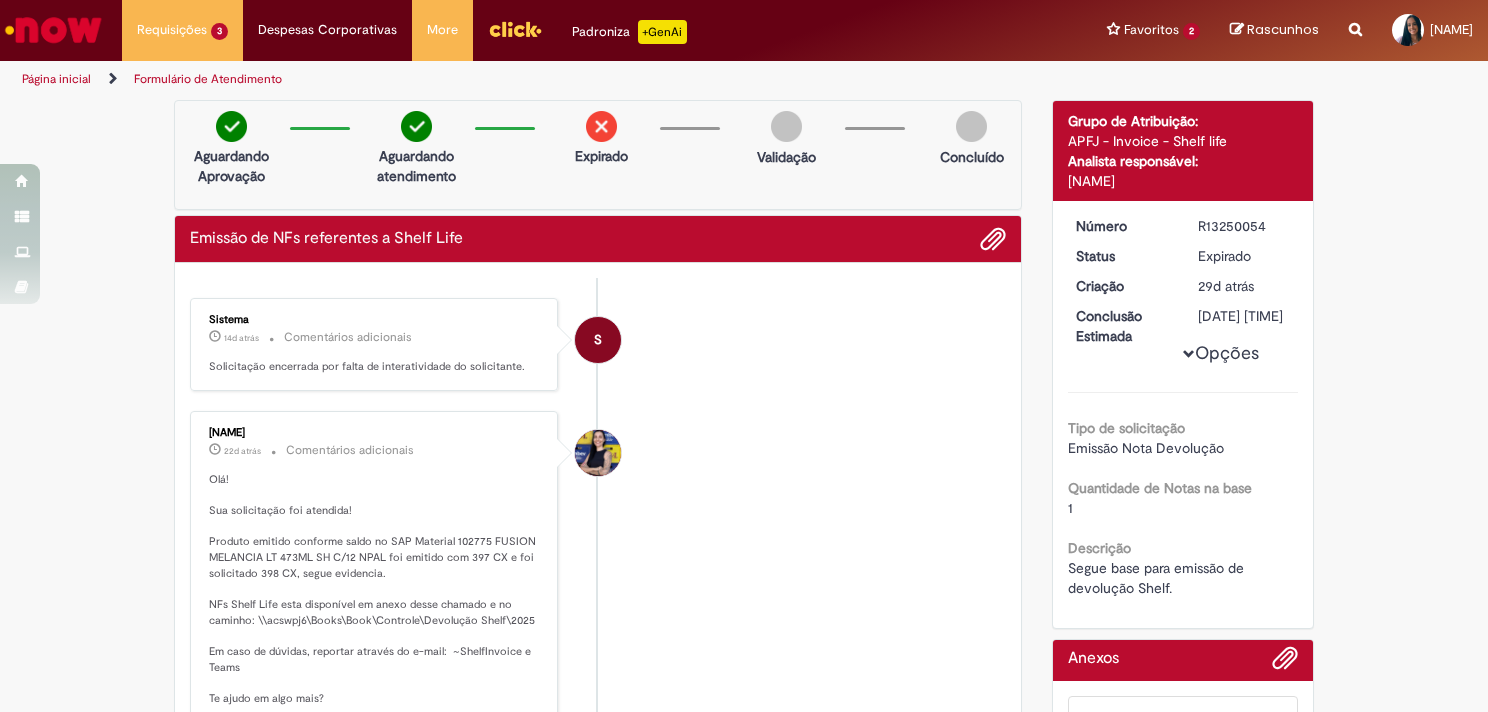 click on "S
Sistema
14d atrás 14 dias atrás     Comentários adicionais
Solicitação encerrada por falta de interatividade do solicitante." at bounding box center [598, 344] 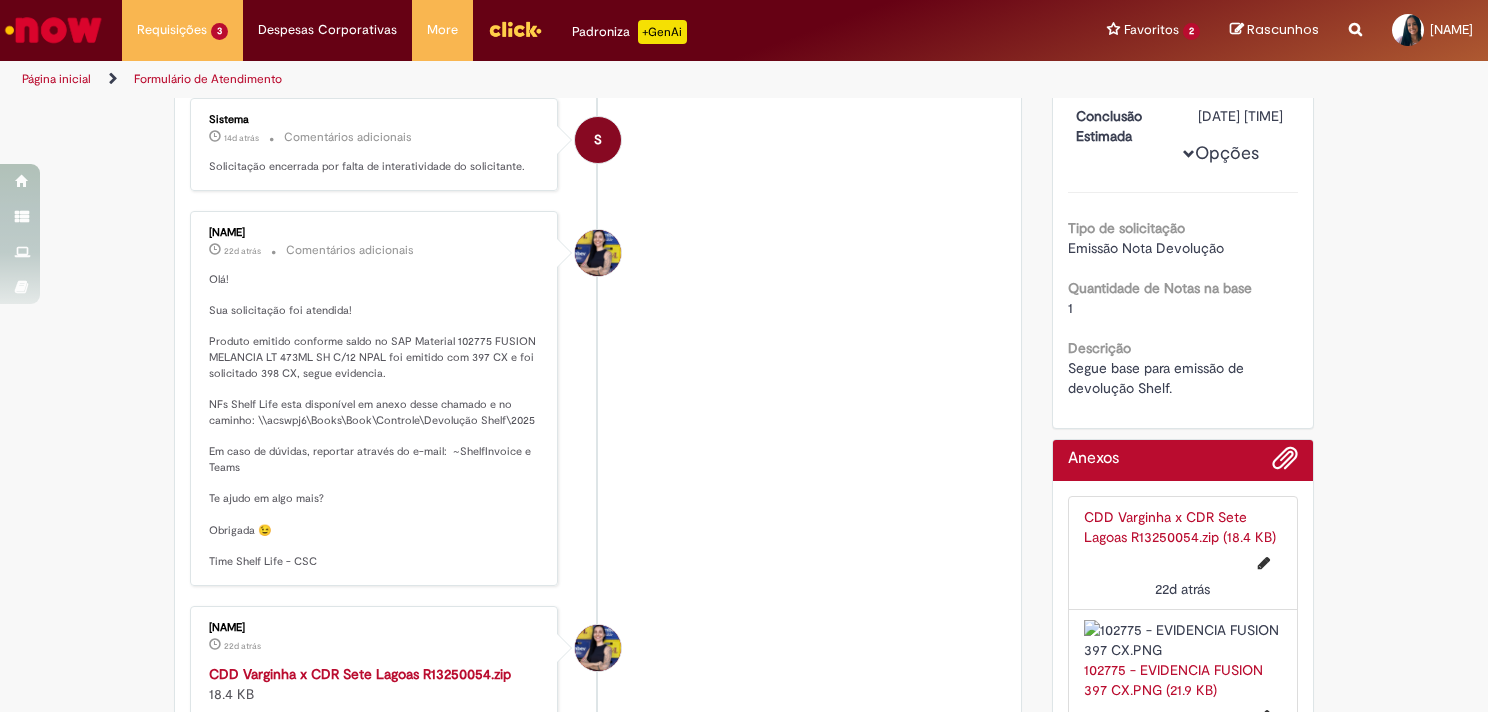 scroll, scrollTop: 0, scrollLeft: 0, axis: both 